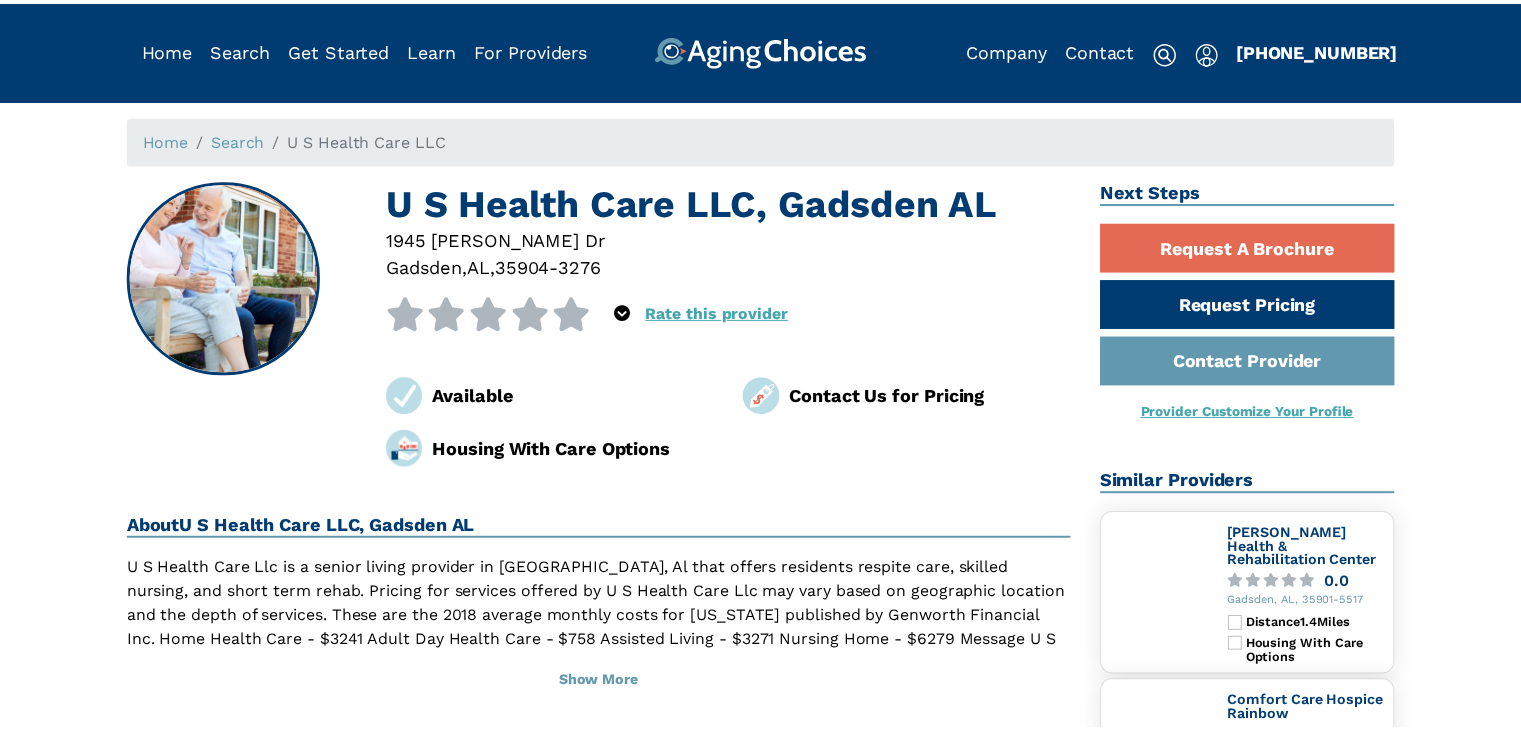 scroll, scrollTop: 0, scrollLeft: 0, axis: both 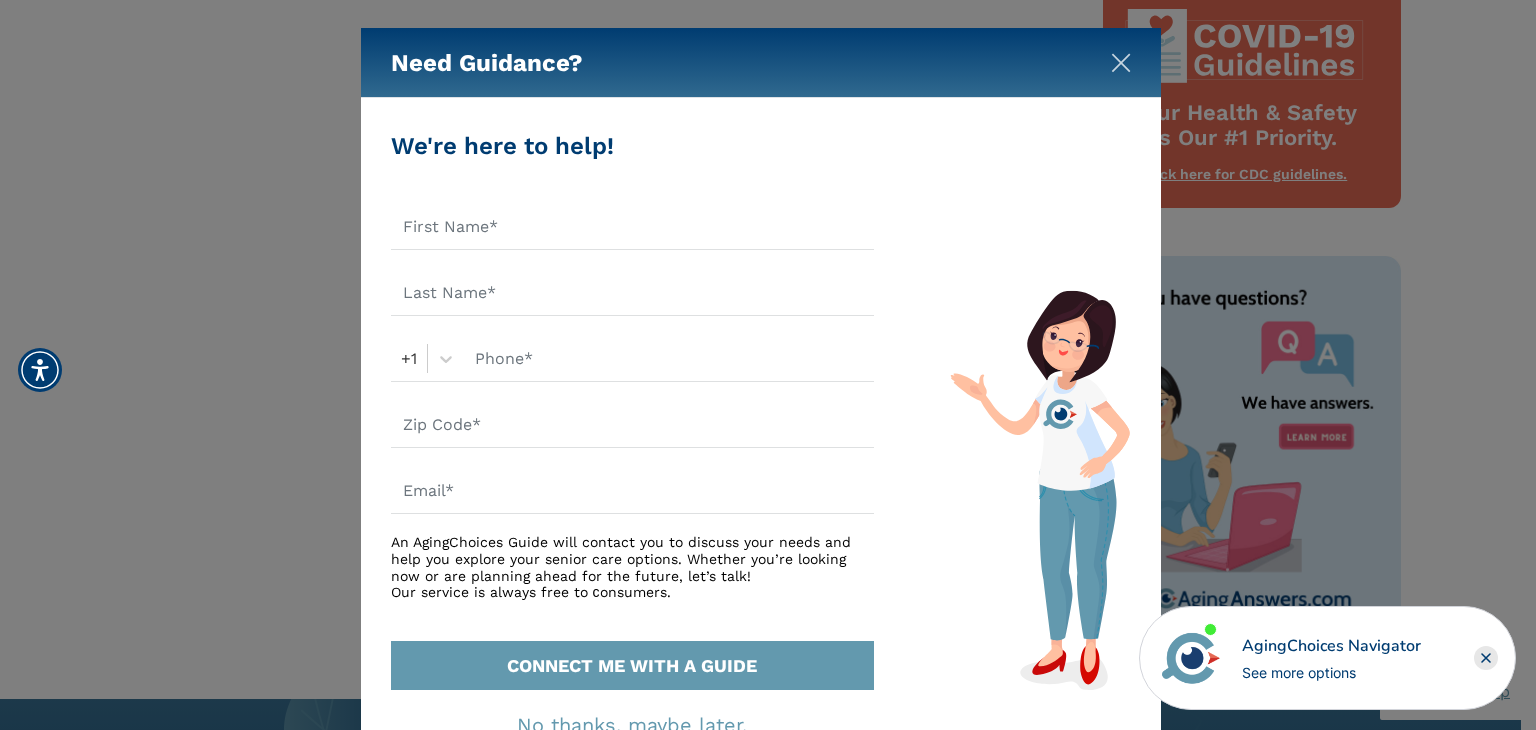click at bounding box center [1121, 63] 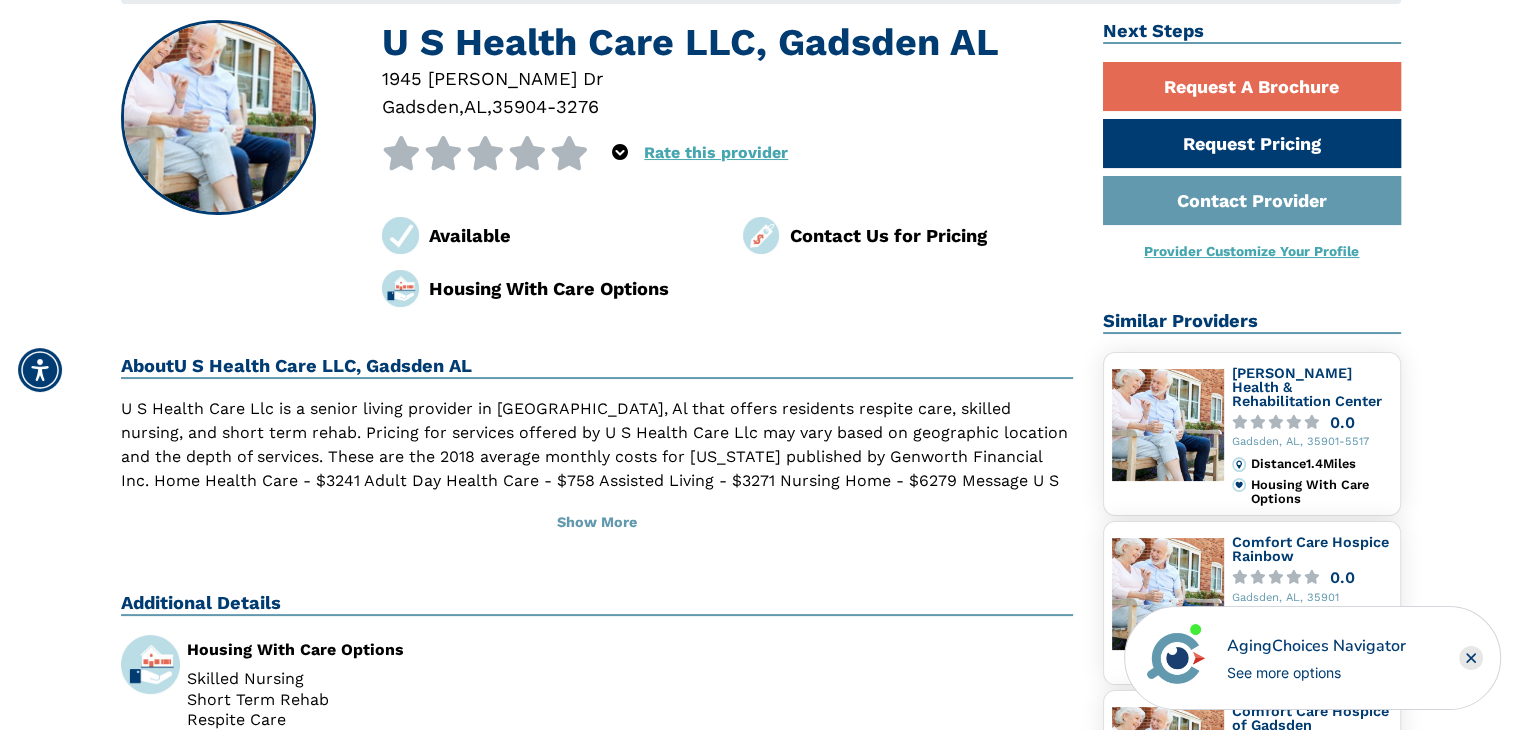 scroll, scrollTop: 0, scrollLeft: 0, axis: both 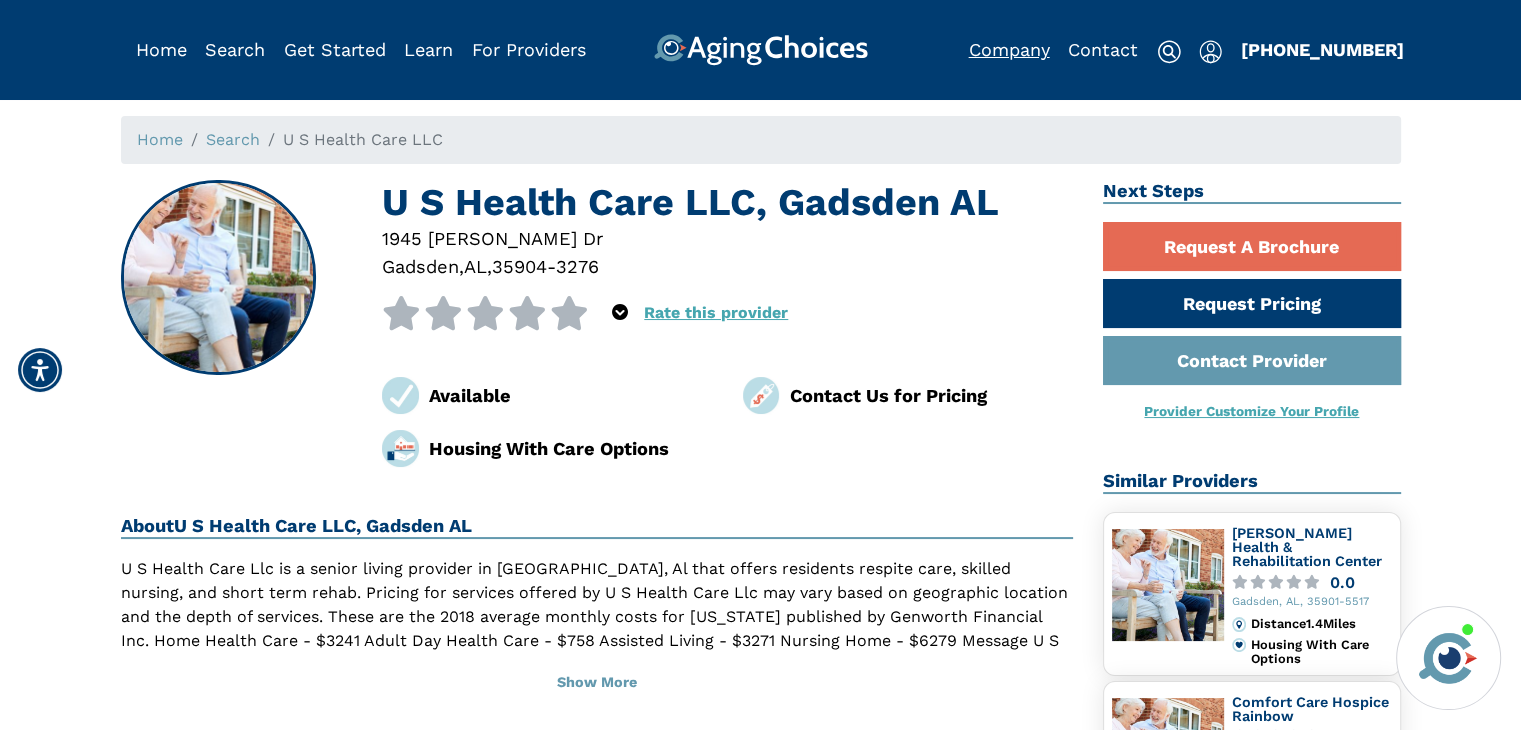 click on "Company" at bounding box center (1009, 49) 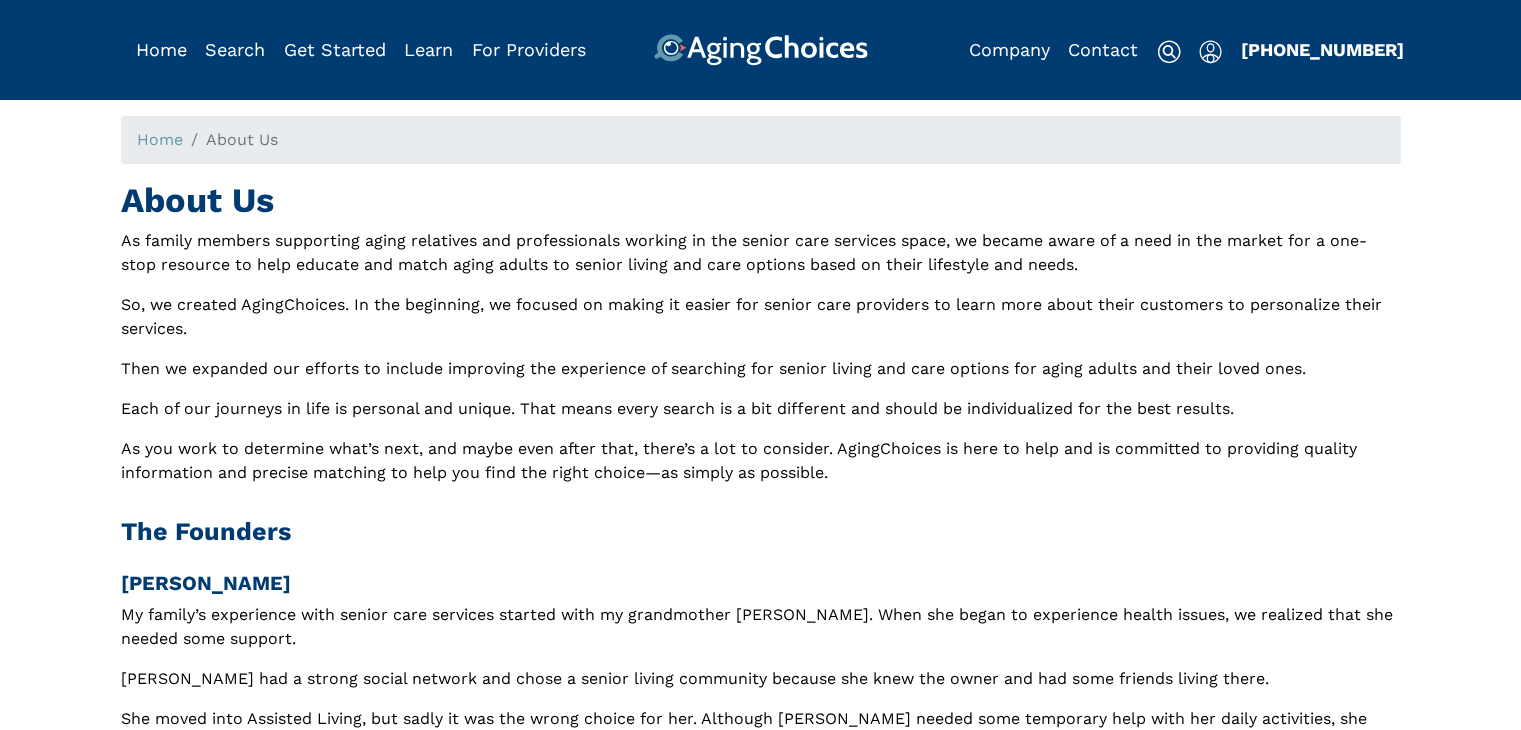 scroll, scrollTop: 0, scrollLeft: 0, axis: both 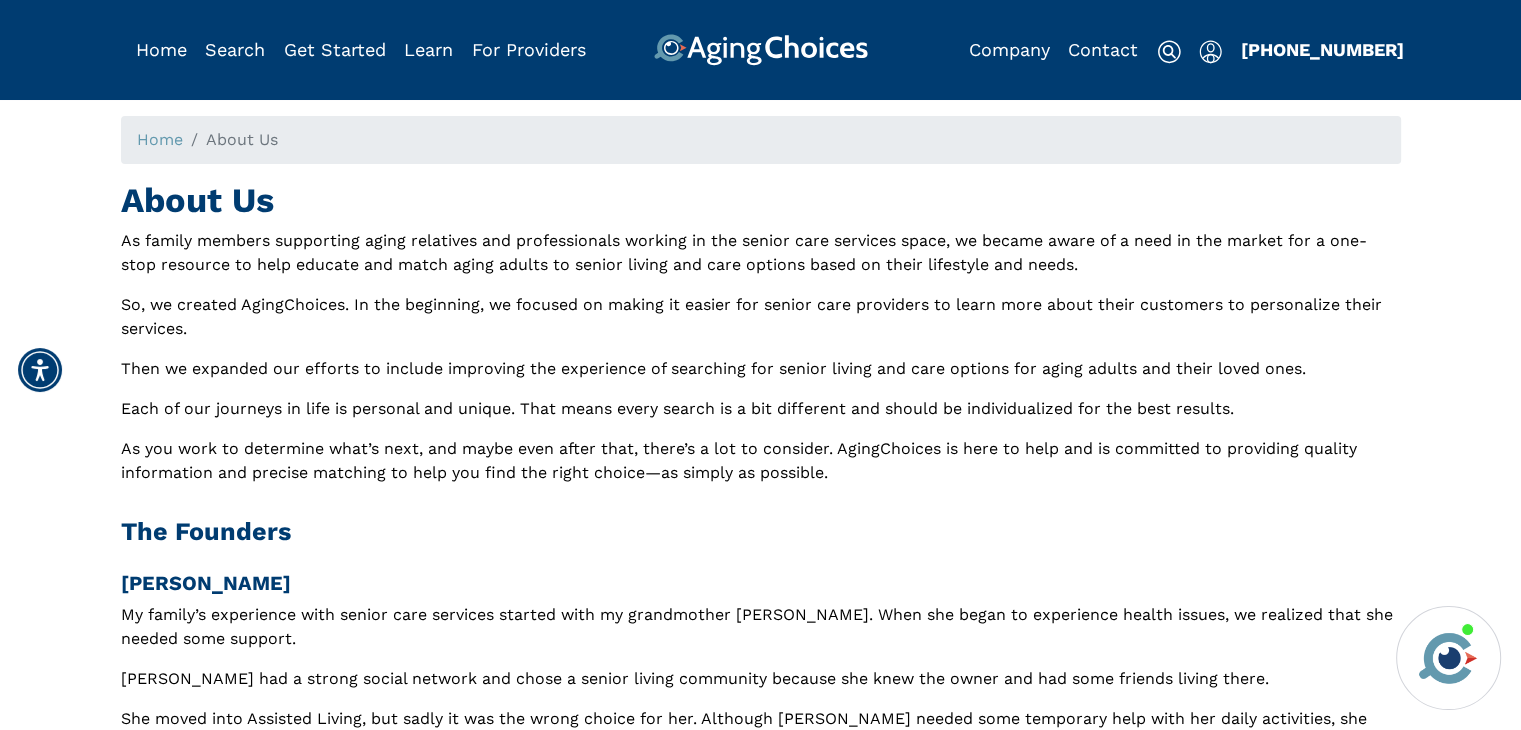 click at bounding box center (760, 50) 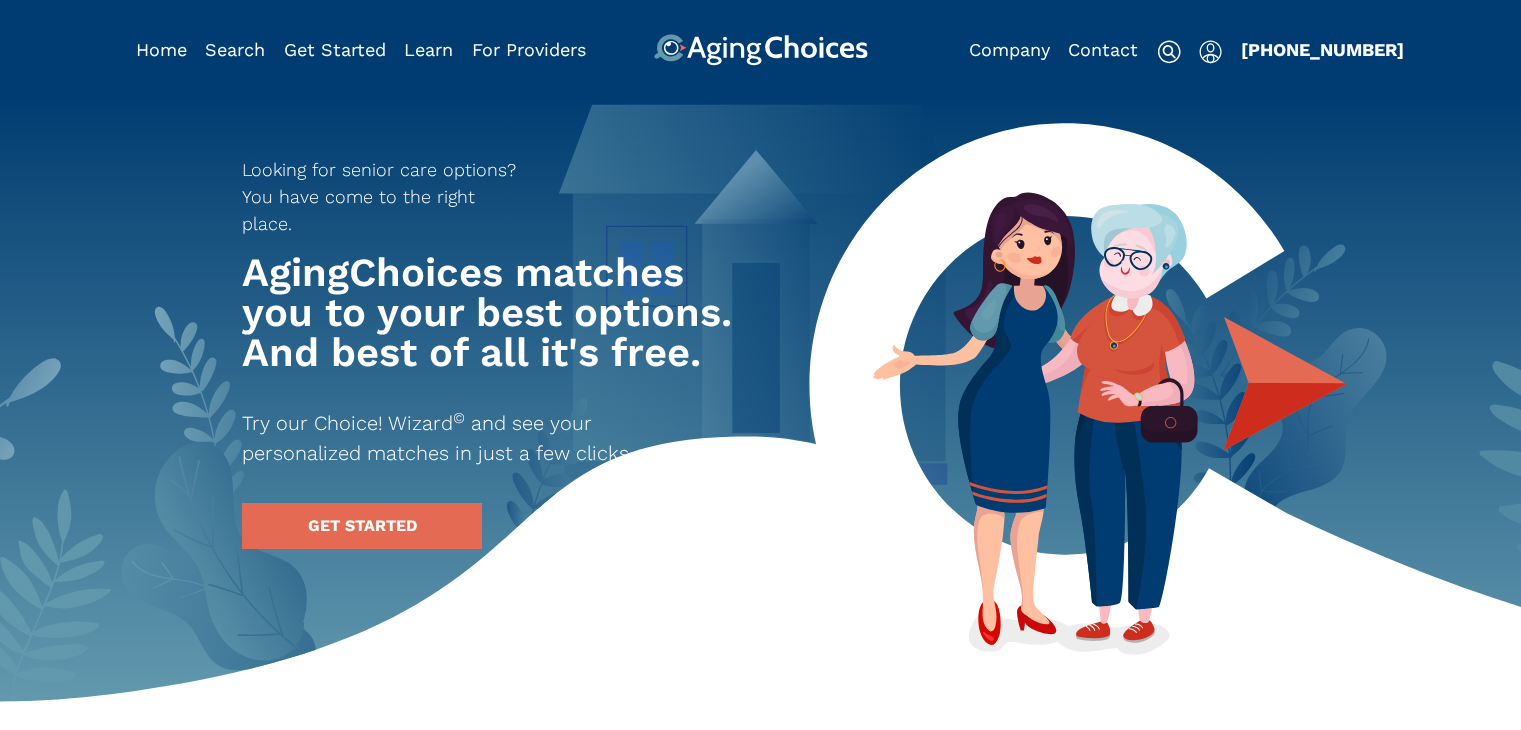 scroll, scrollTop: 0, scrollLeft: 0, axis: both 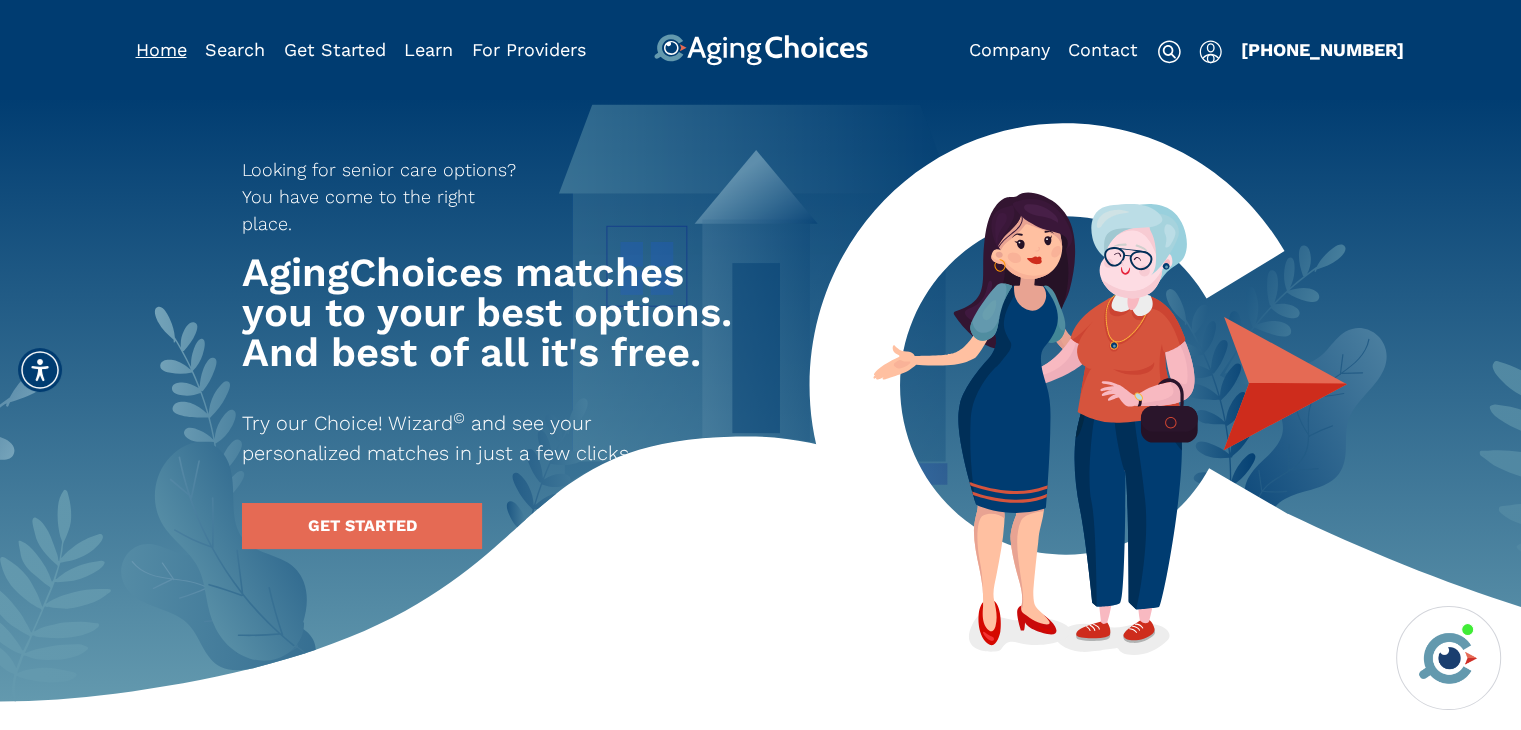 click on "Home" at bounding box center [161, 49] 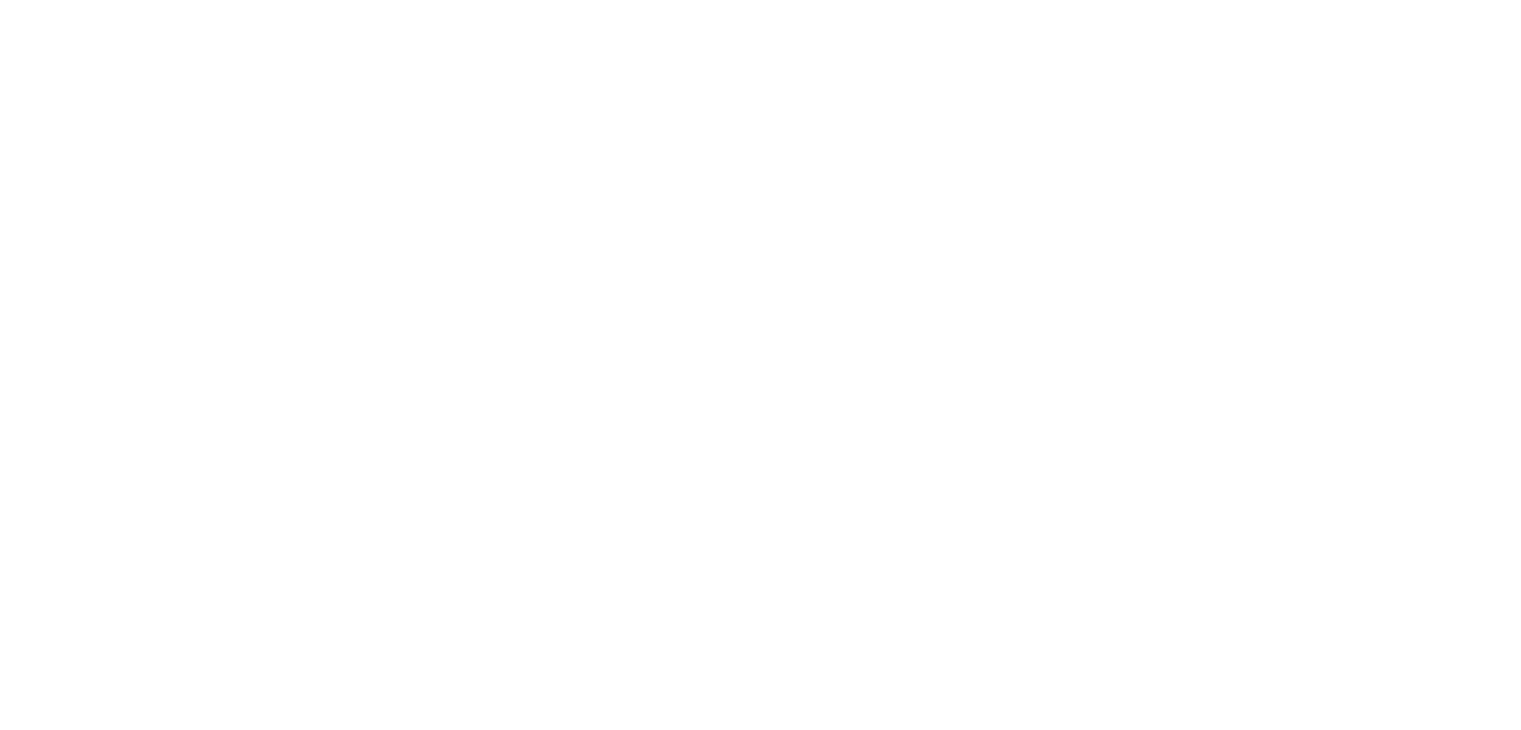 scroll, scrollTop: 0, scrollLeft: 0, axis: both 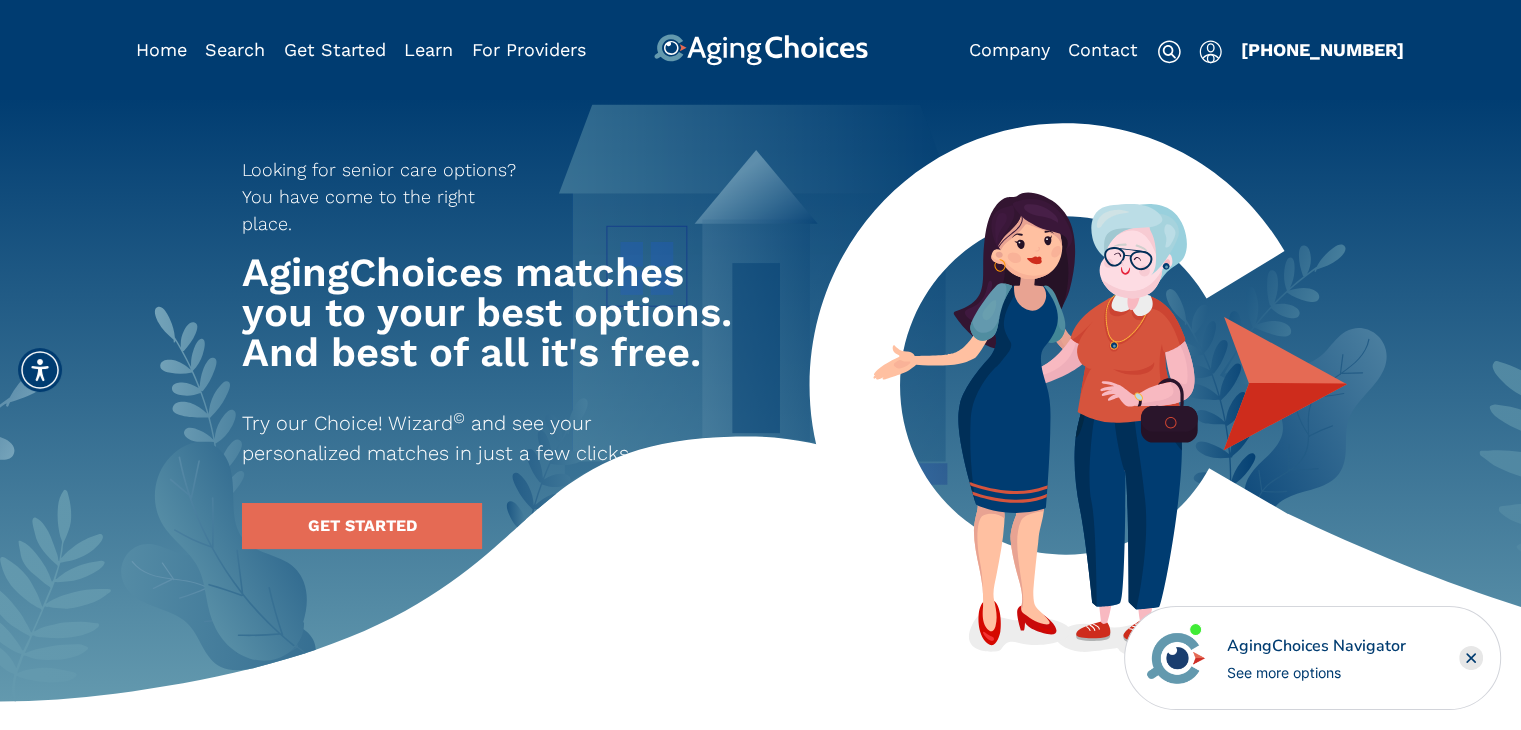 click at bounding box center (760, 50) 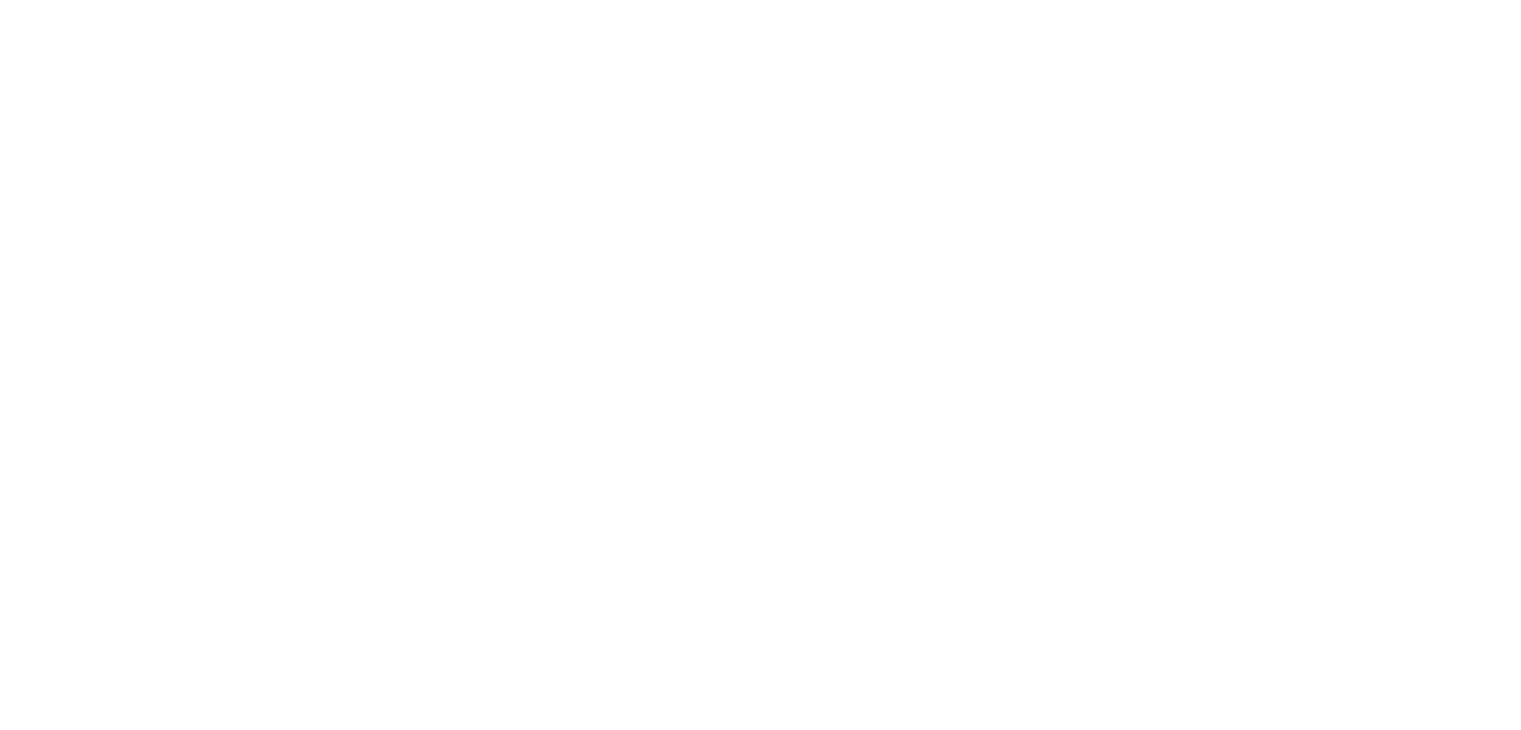 click at bounding box center (0, 0) 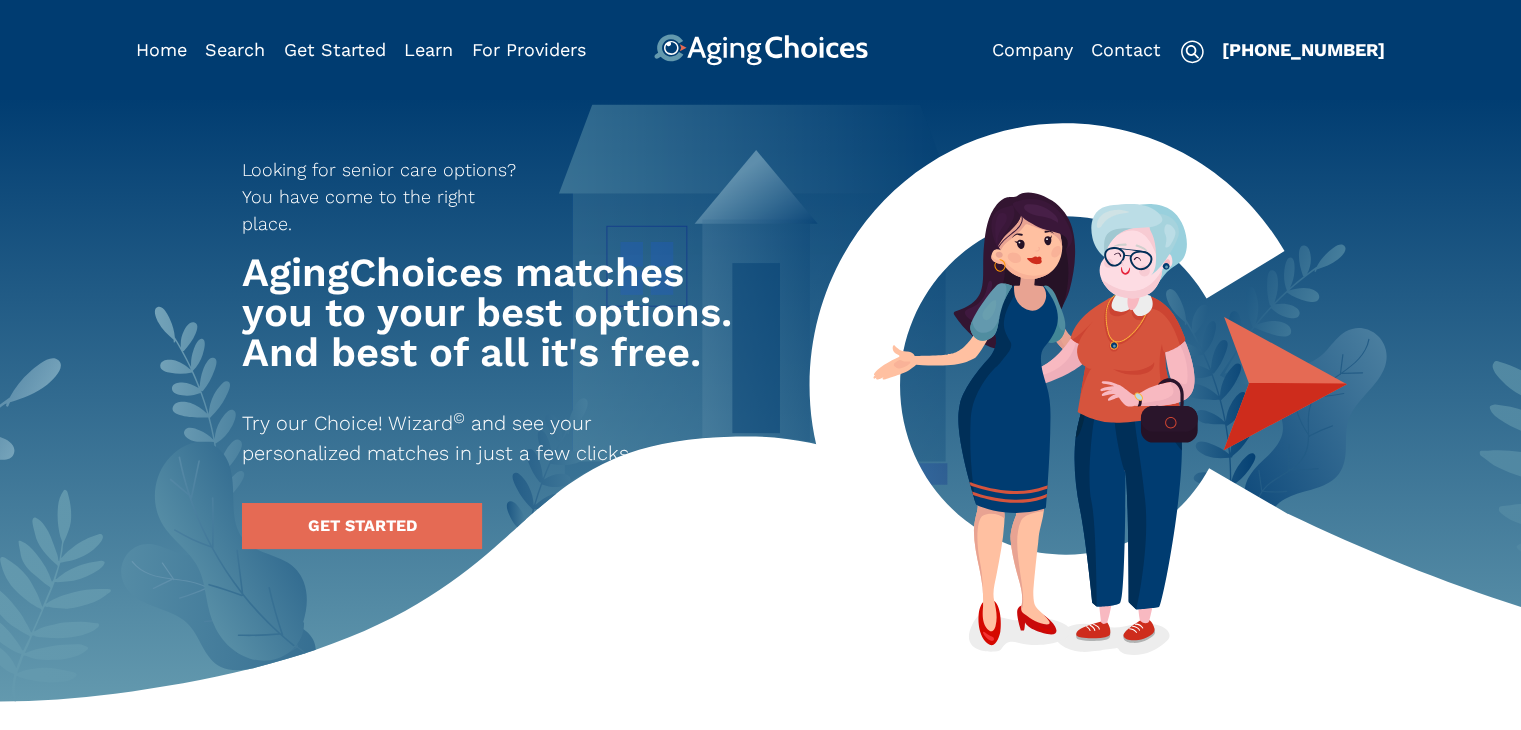 scroll, scrollTop: 0, scrollLeft: 0, axis: both 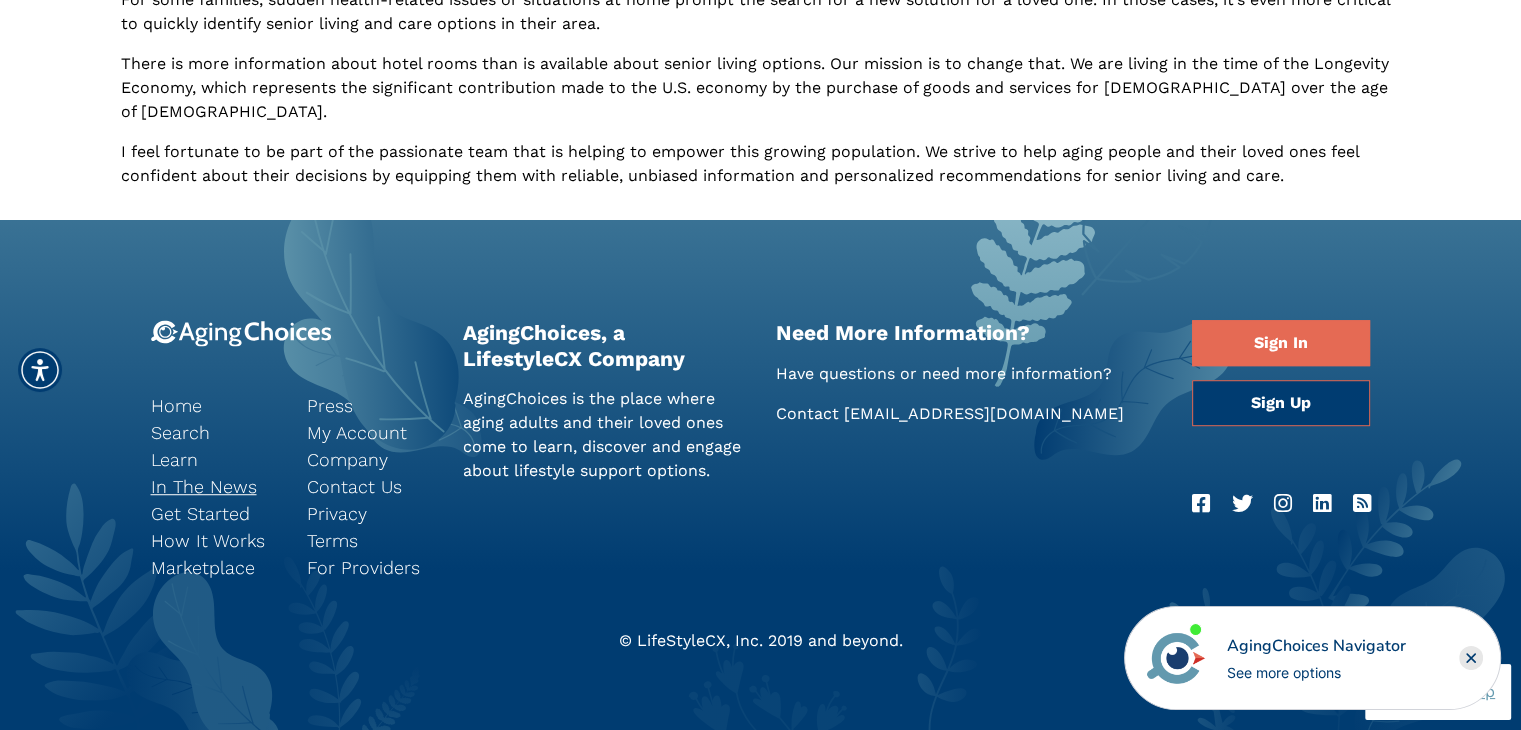 click on "In The News" at bounding box center (214, 486) 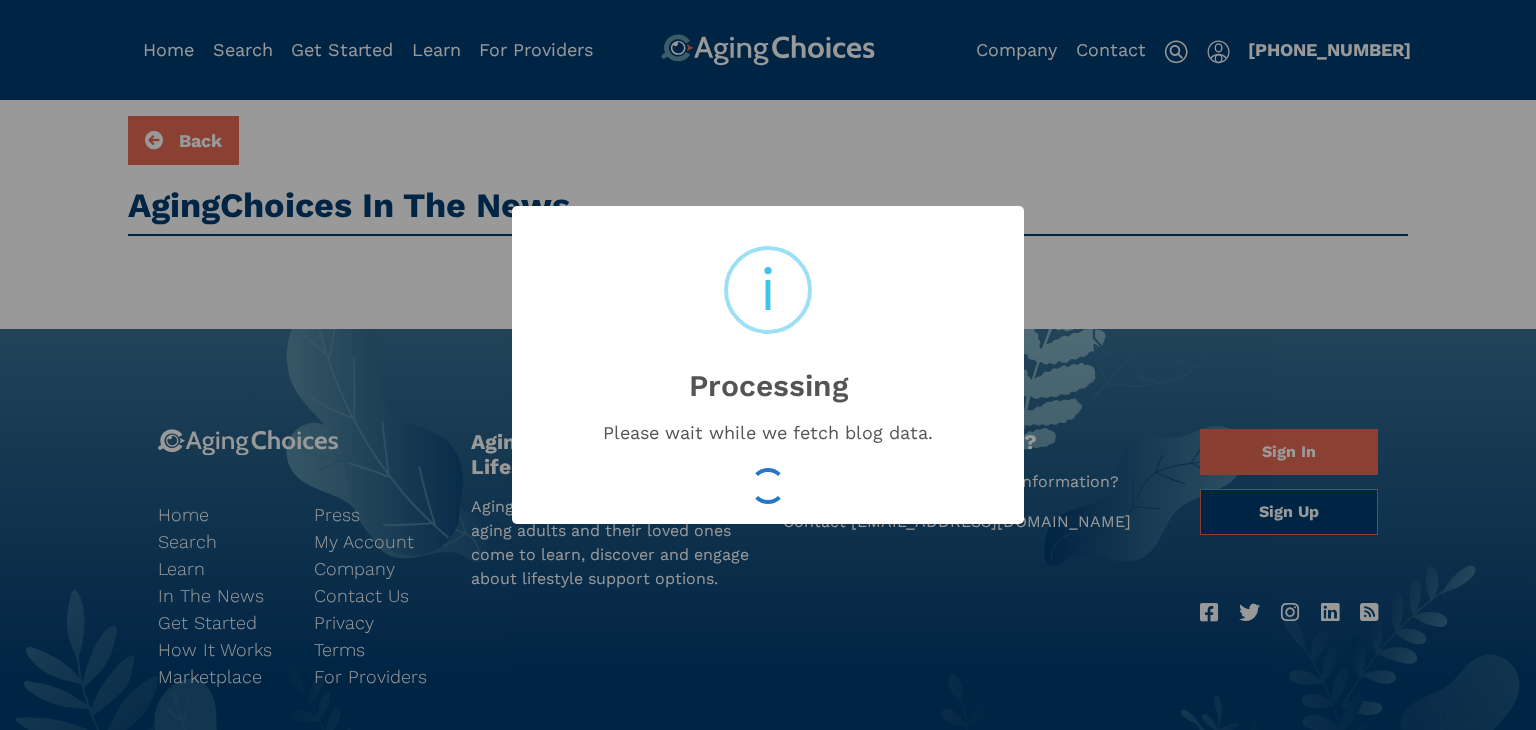 scroll, scrollTop: 0, scrollLeft: 0, axis: both 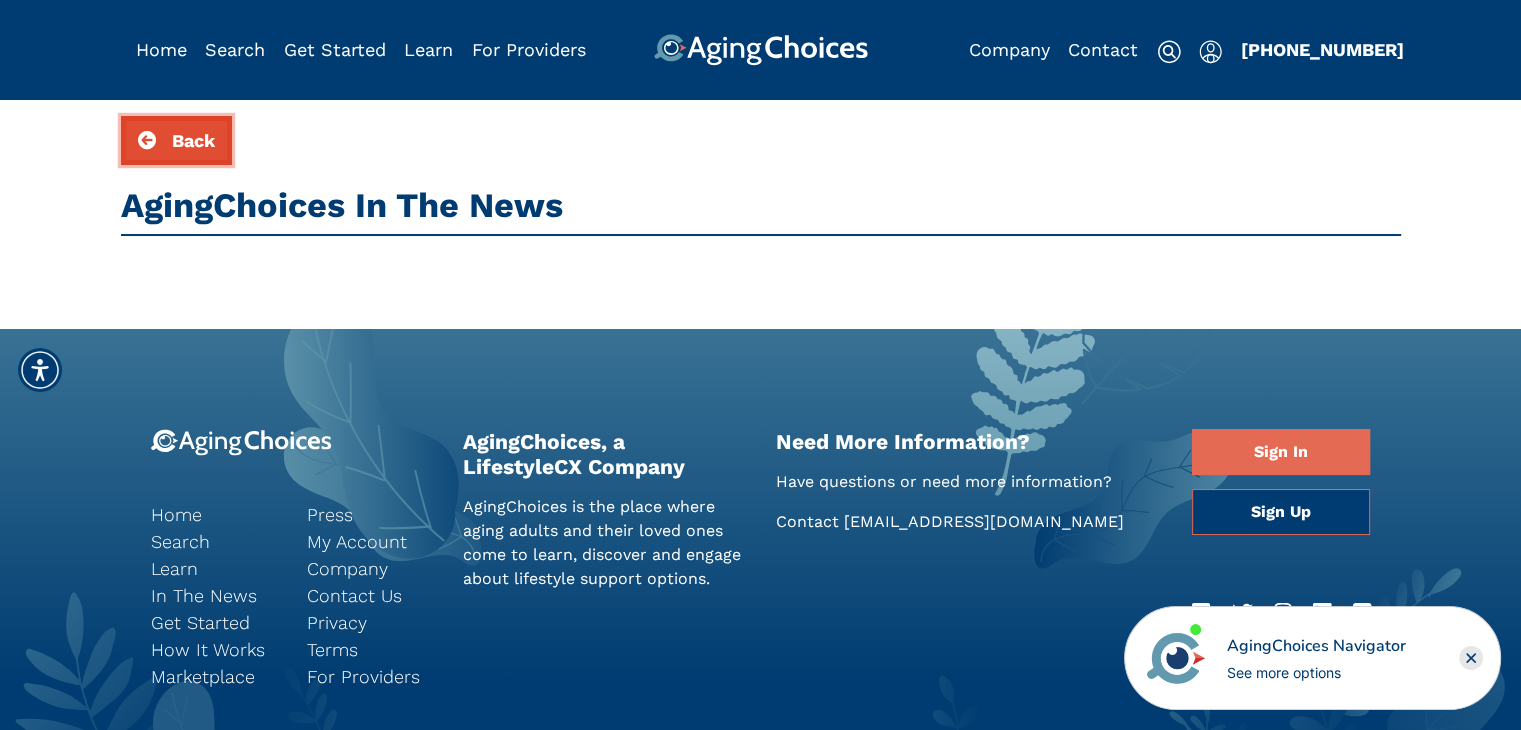 click at bounding box center (147, 140) 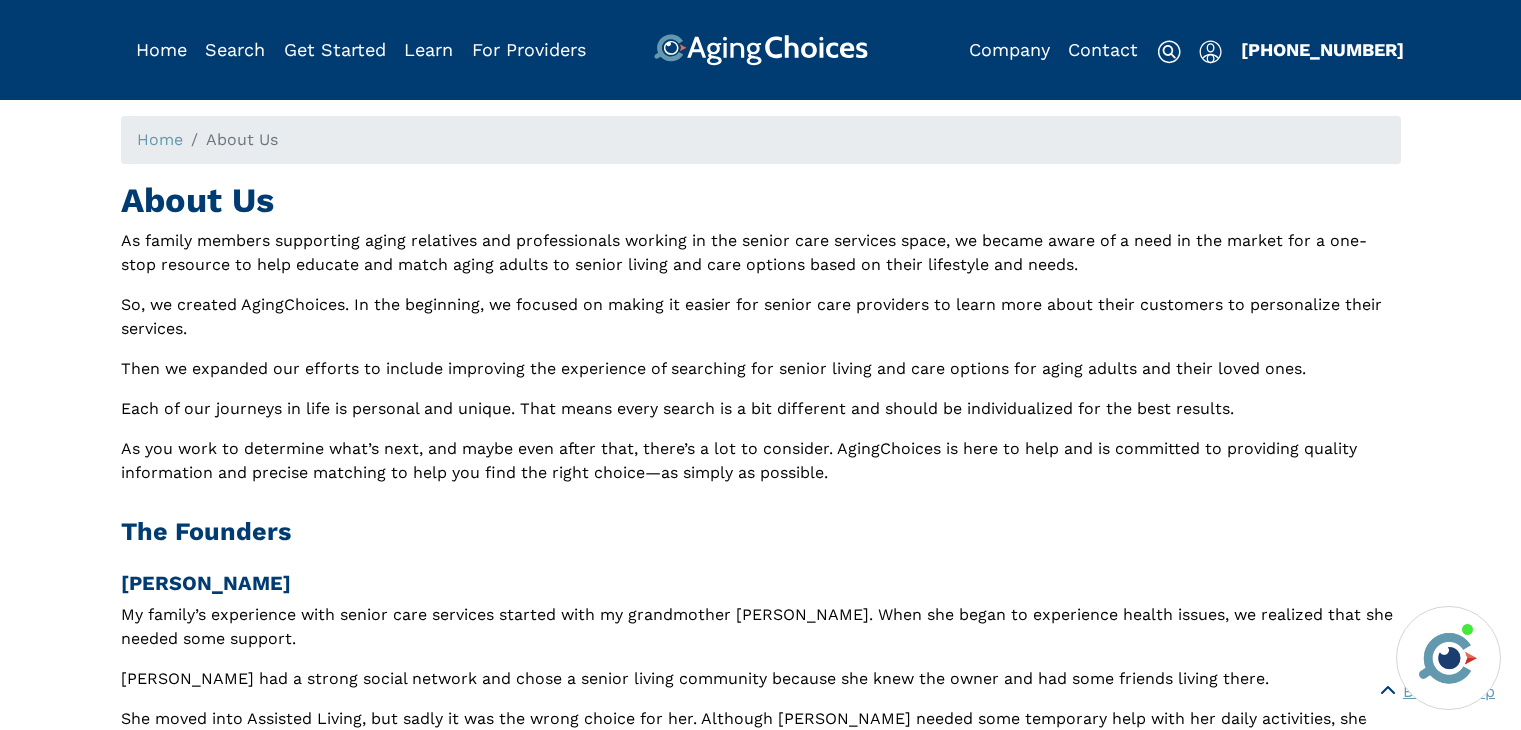 scroll, scrollTop: 1247, scrollLeft: 0, axis: vertical 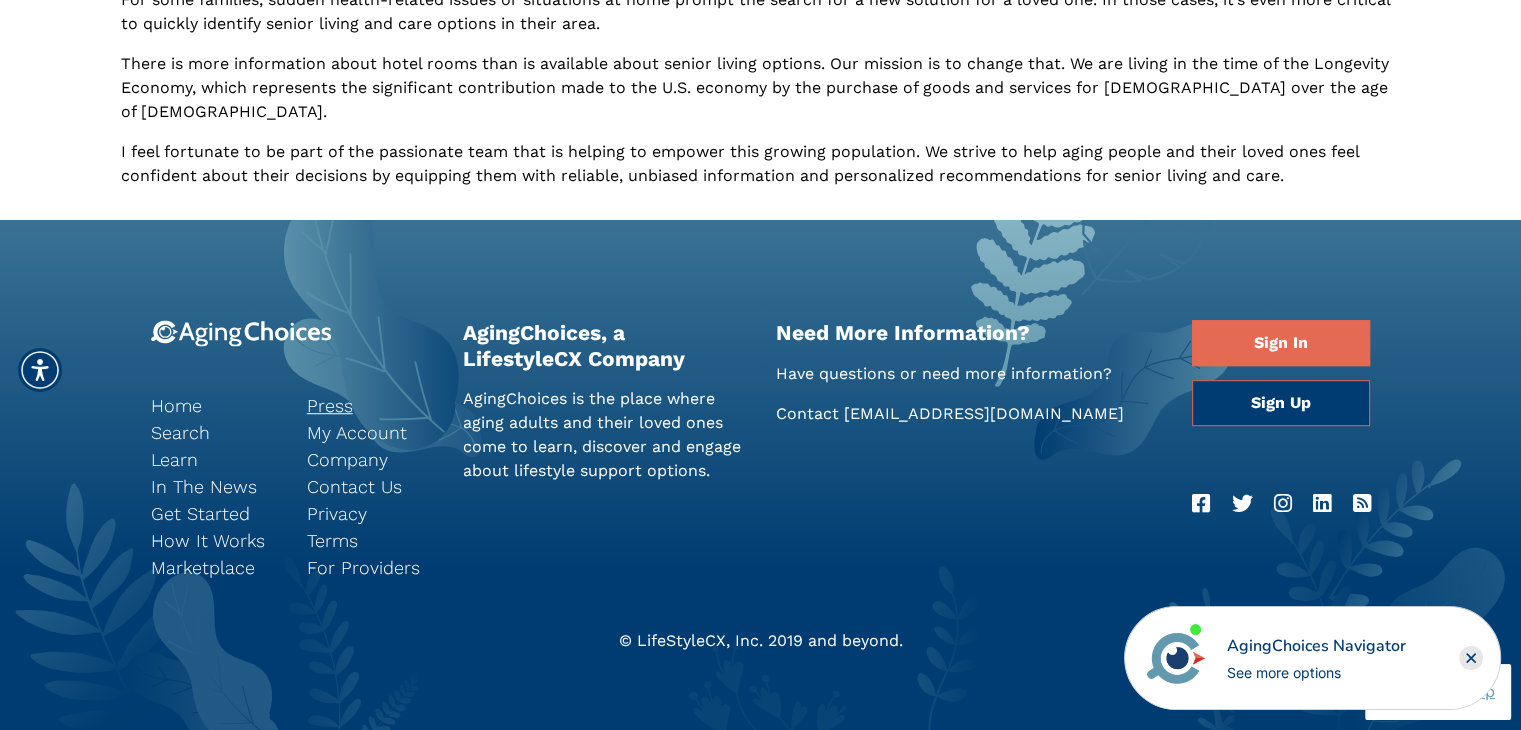 click on "Press" at bounding box center [370, 405] 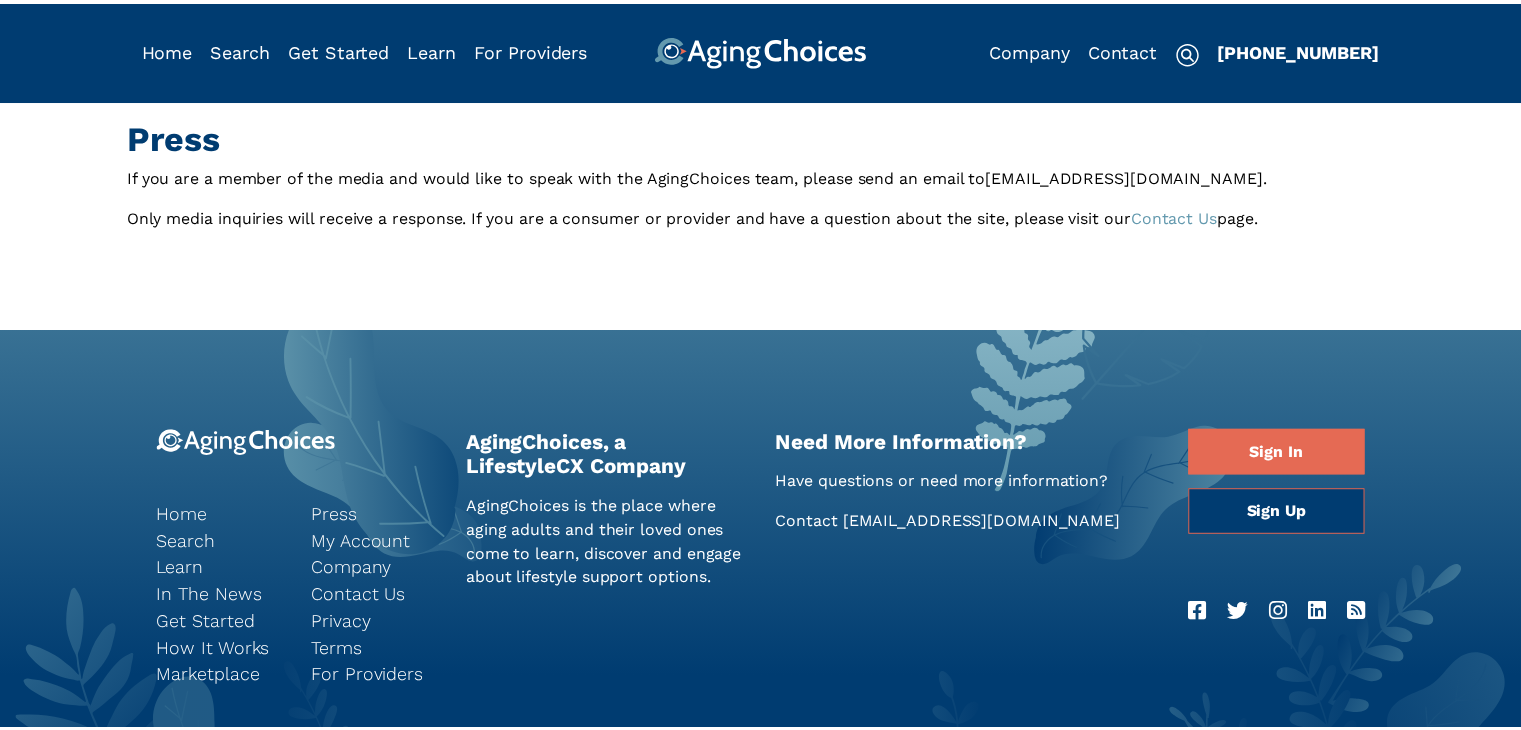 scroll, scrollTop: 0, scrollLeft: 0, axis: both 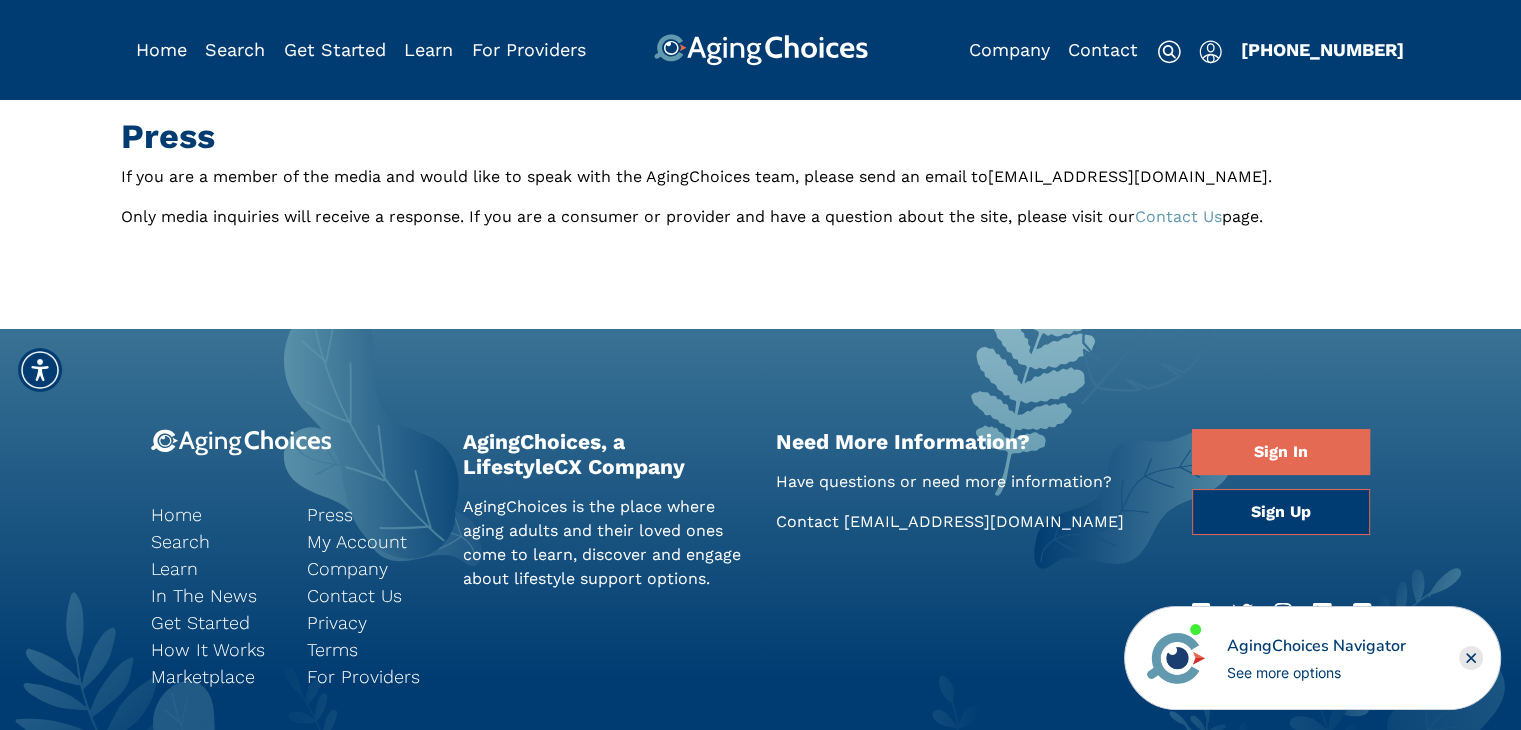 drag, startPoint x: 1473, startPoint y: 653, endPoint x: 1461, endPoint y: 649, distance: 12.649111 